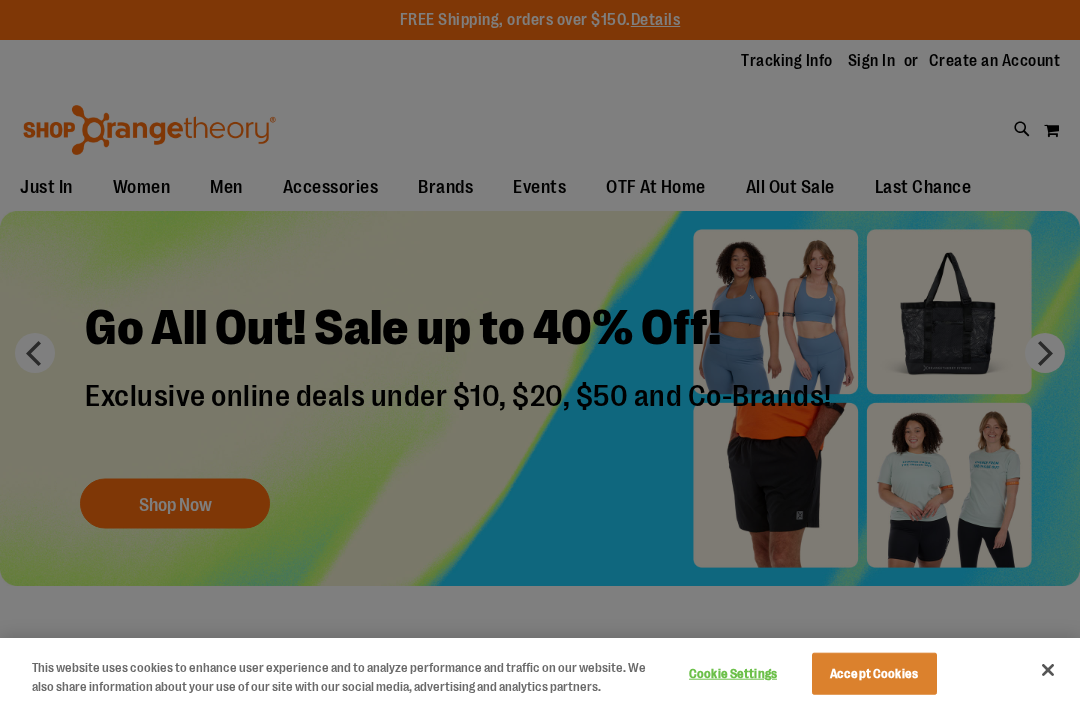 scroll, scrollTop: 0, scrollLeft: 0, axis: both 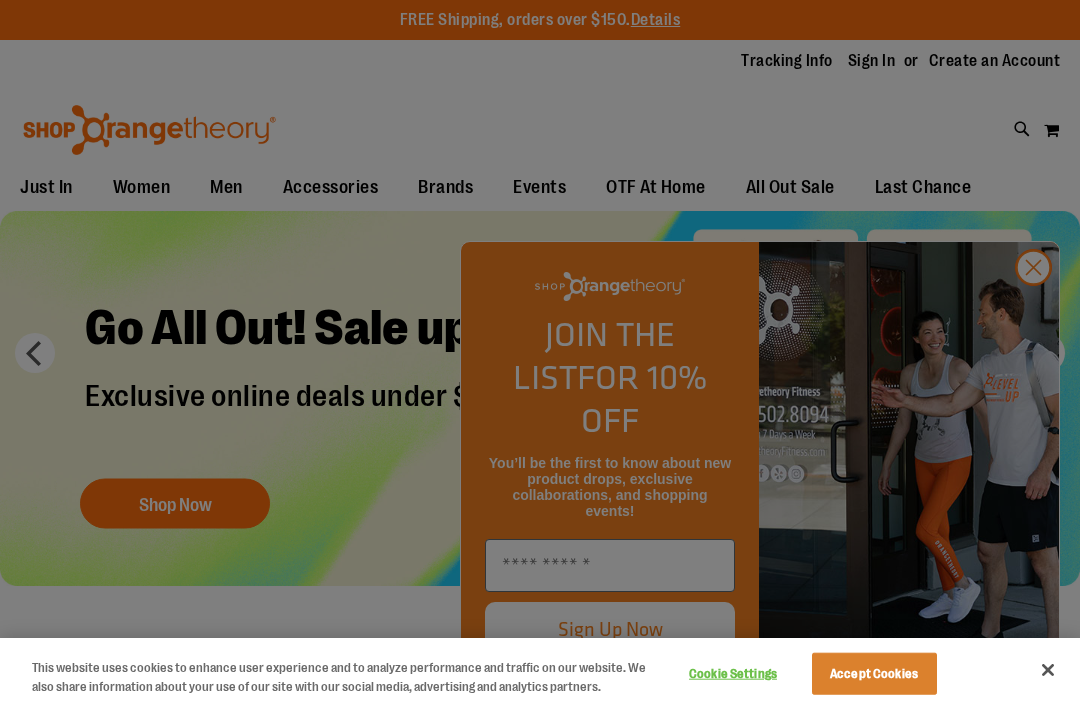 click at bounding box center [540, 353] 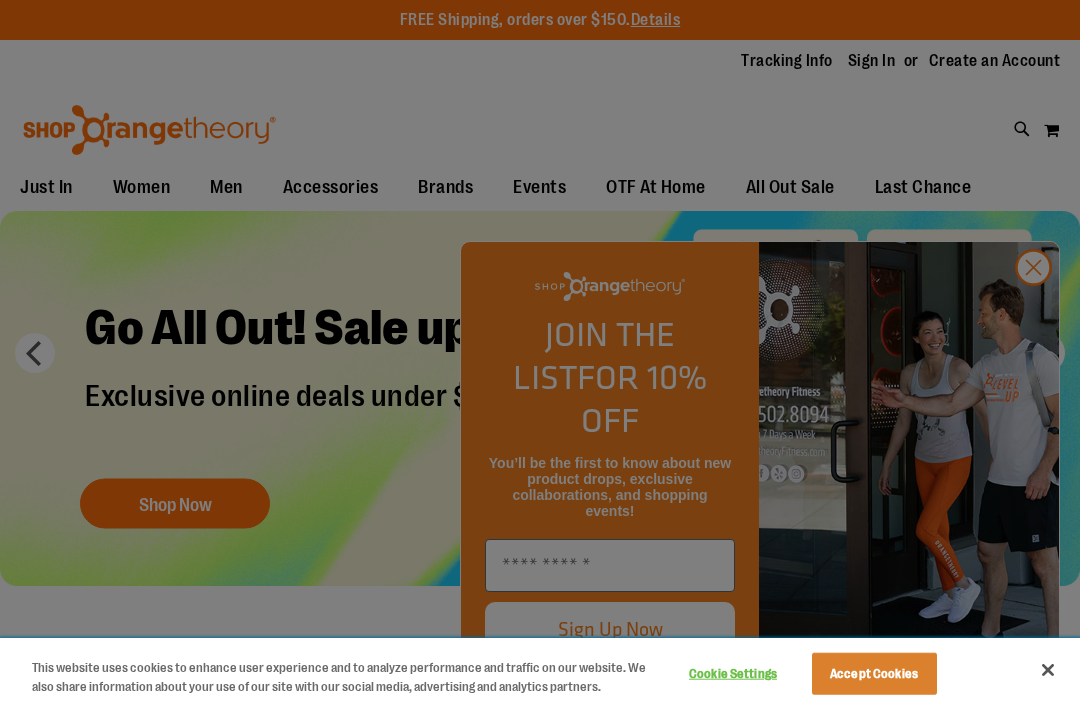 click at bounding box center [1048, 670] 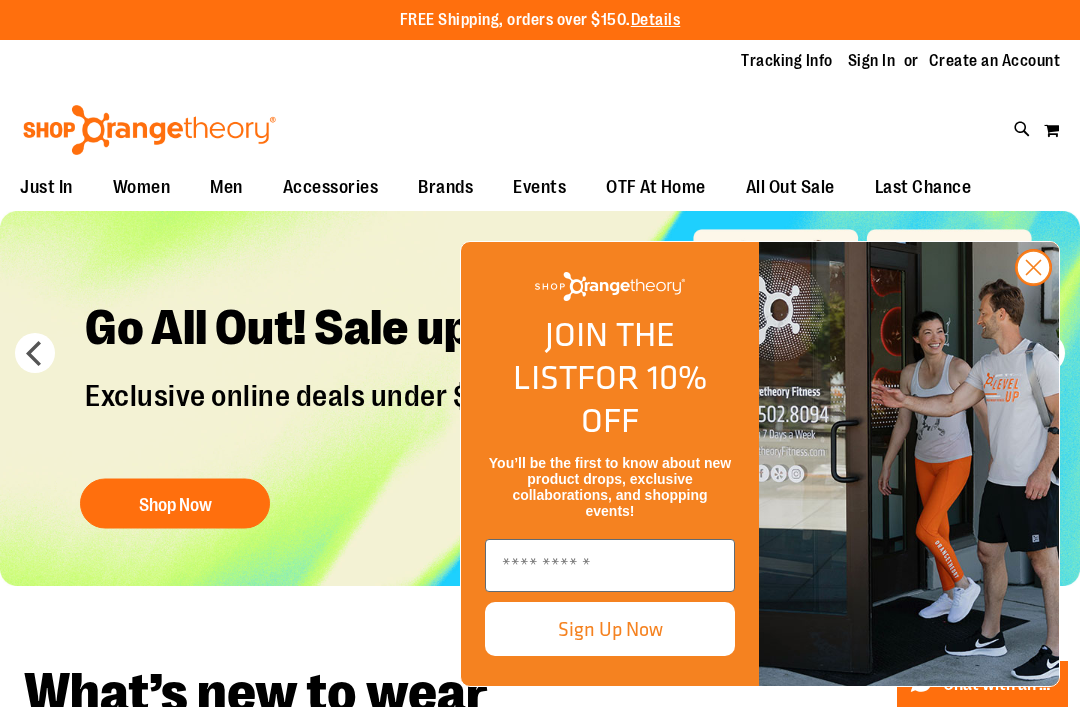 click 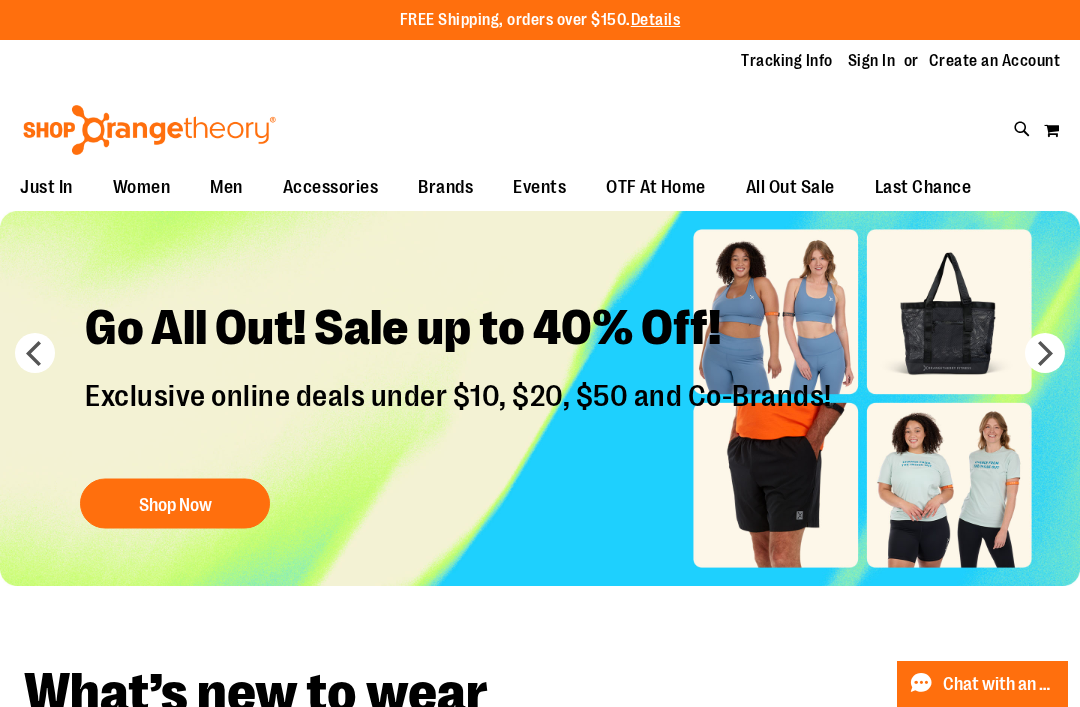 click on "Shop Now" at bounding box center [175, 504] 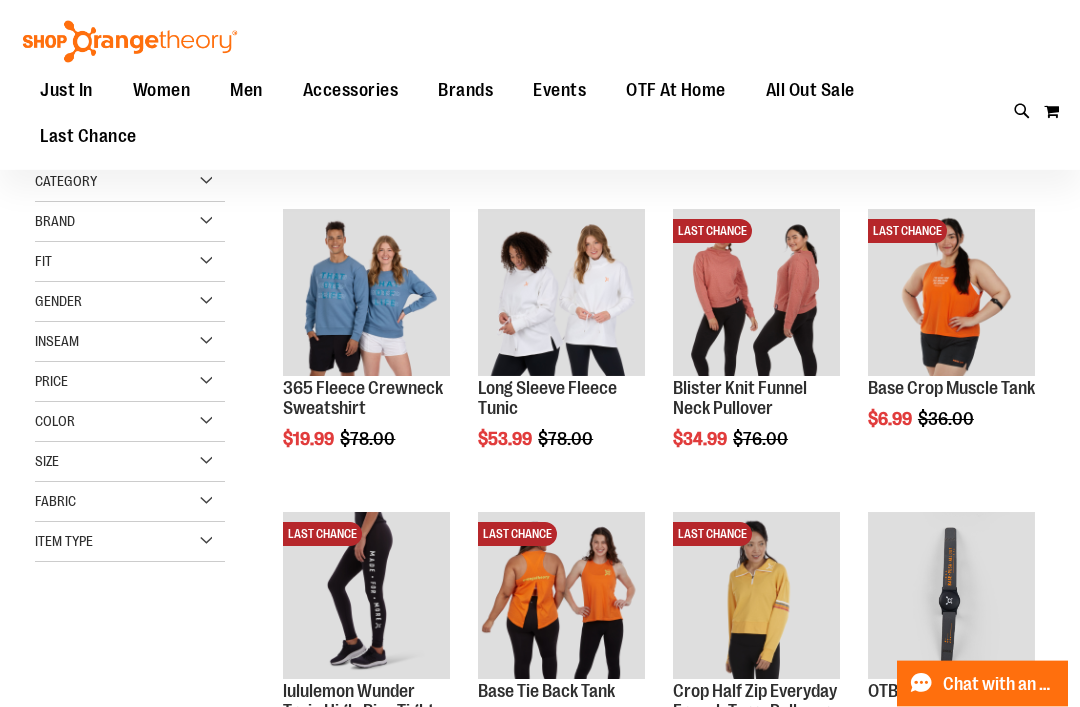 scroll, scrollTop: 187, scrollLeft: 0, axis: vertical 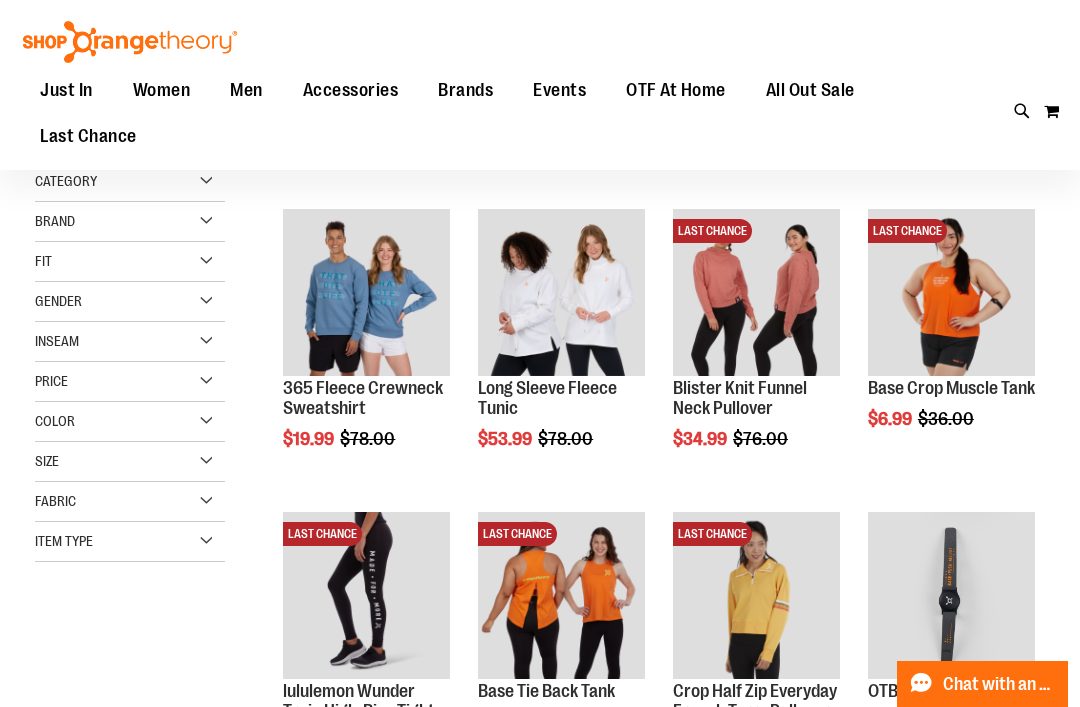 click on "Quickview" at bounding box center [915, 615] 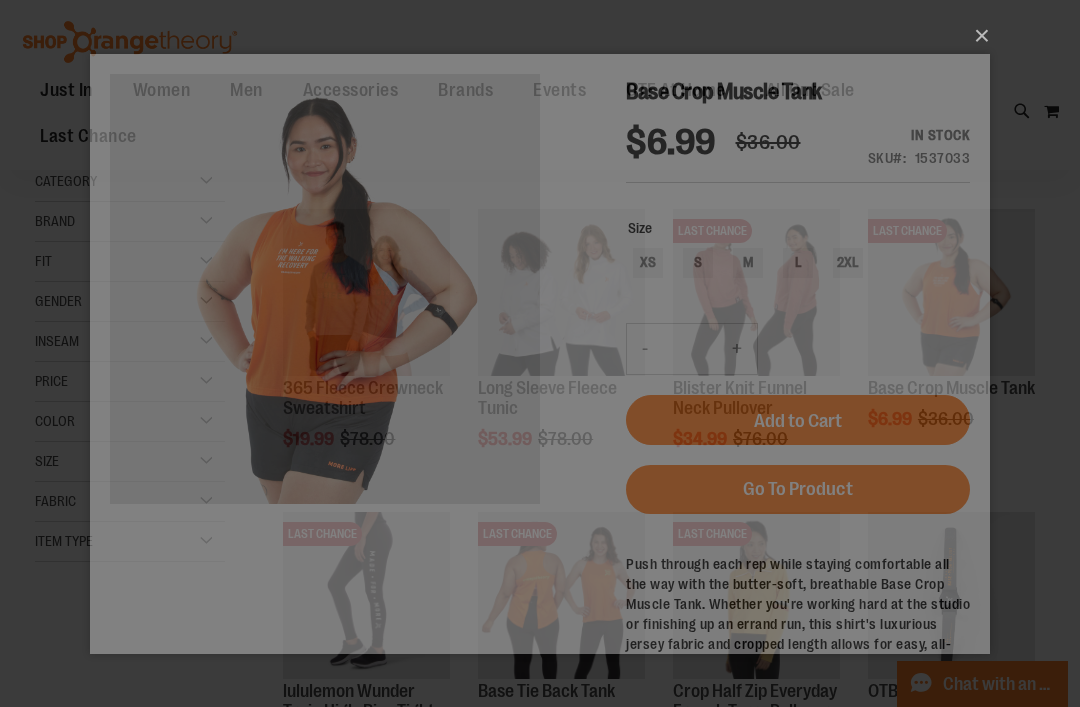 scroll, scrollTop: 0, scrollLeft: 0, axis: both 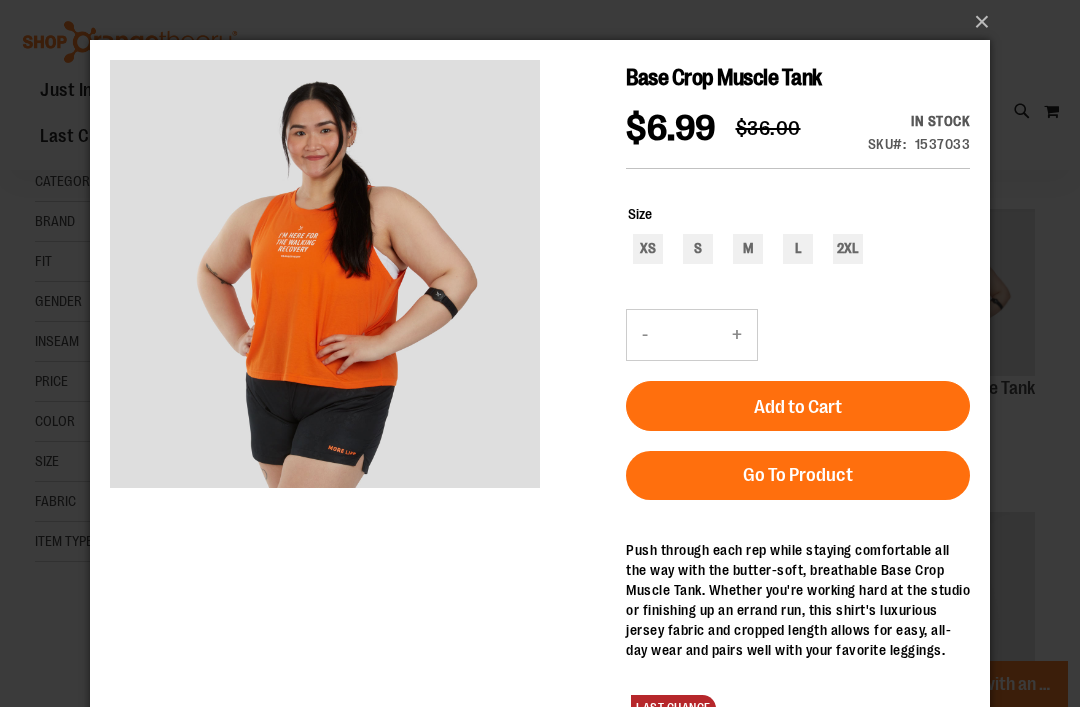 click on "×" at bounding box center (546, 22) 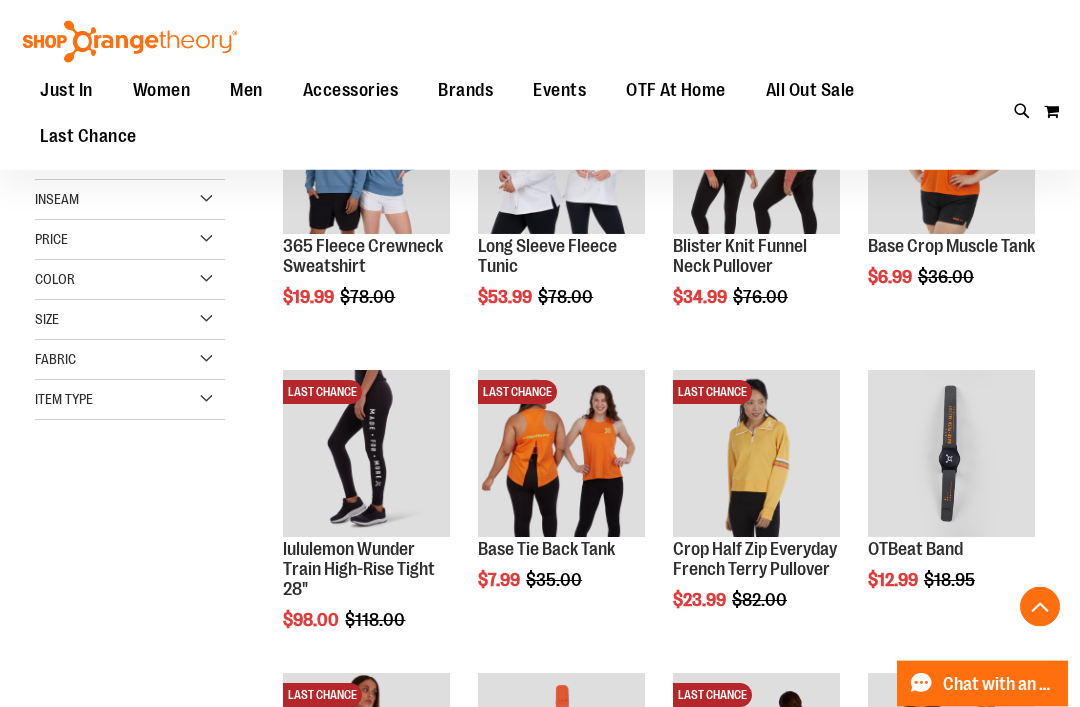 scroll, scrollTop: 329, scrollLeft: 0, axis: vertical 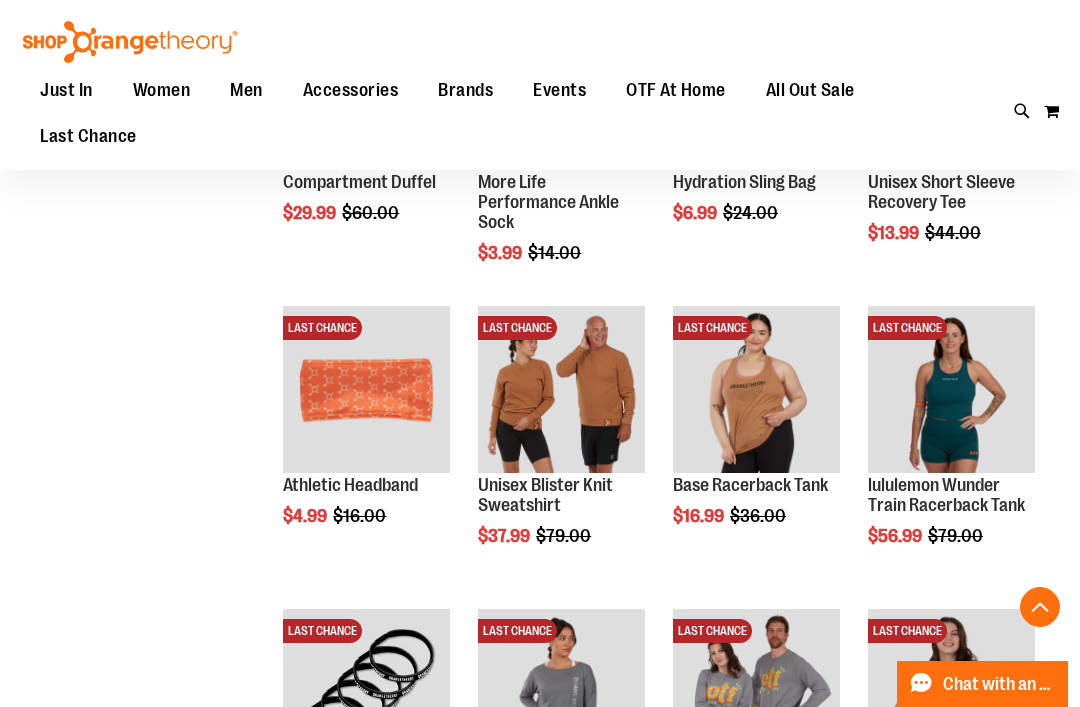 click on "Quickview" at bounding box center [720, 712] 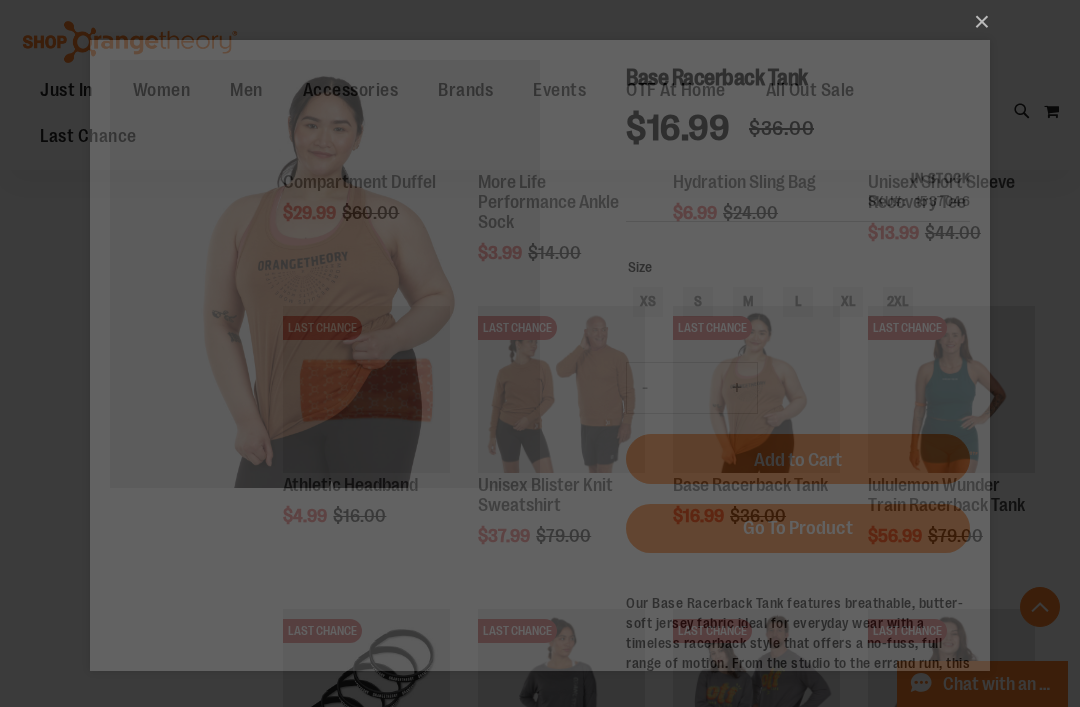 scroll, scrollTop: 0, scrollLeft: 0, axis: both 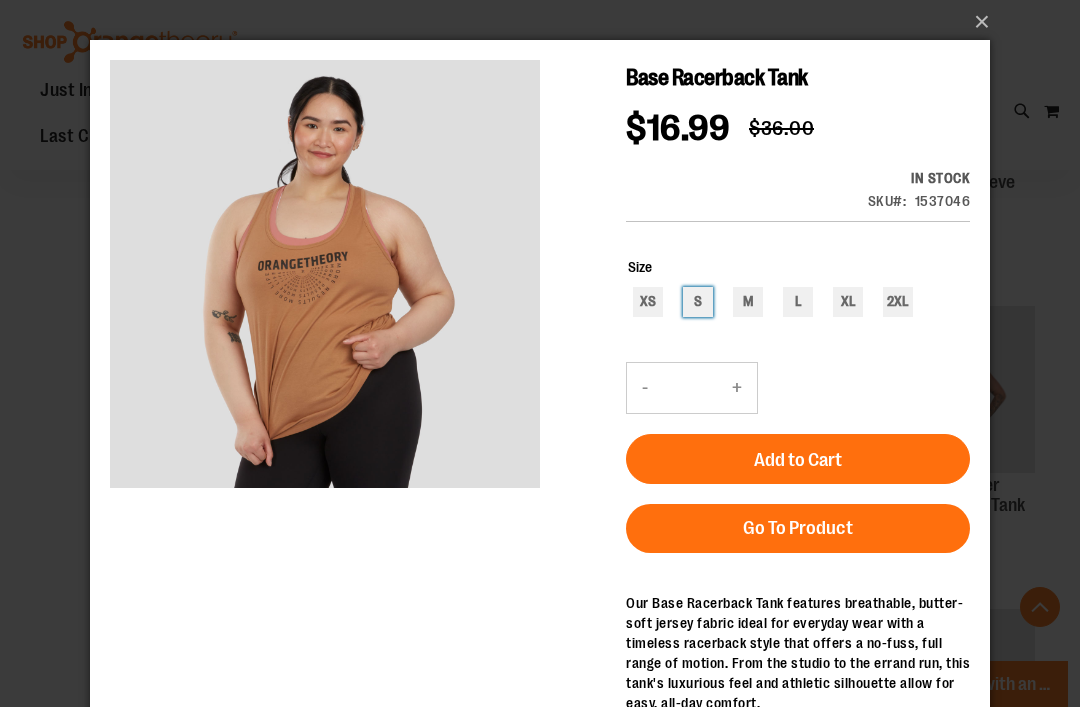 click on "S" at bounding box center [698, 302] 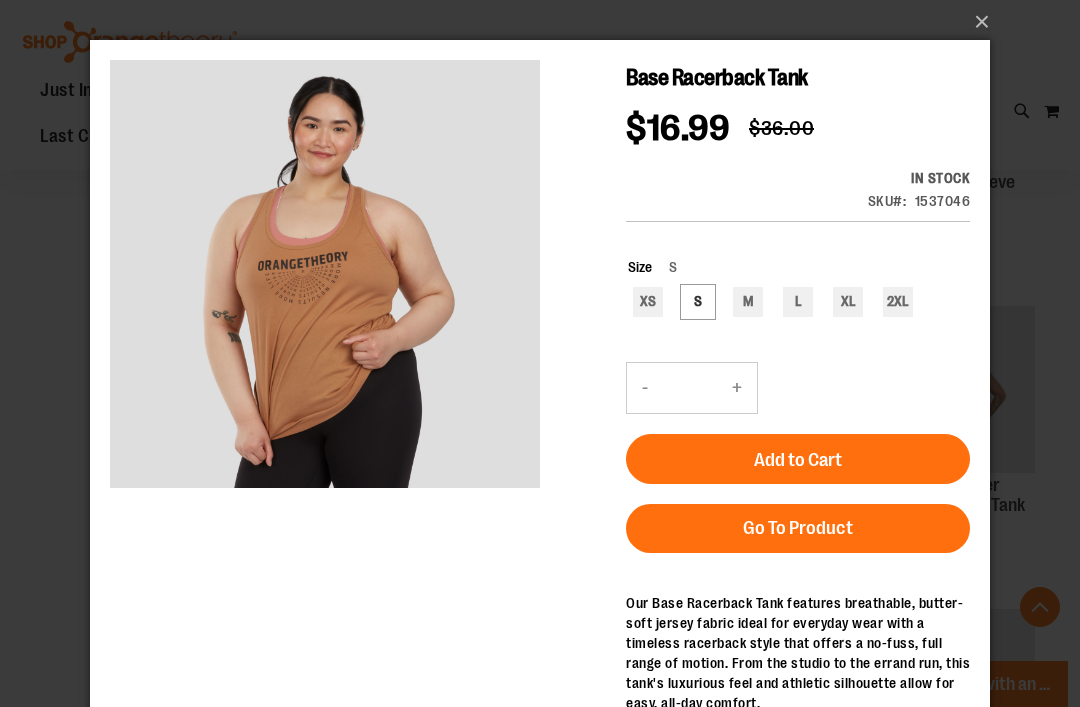 click on "Add to Cart" at bounding box center (798, 460) 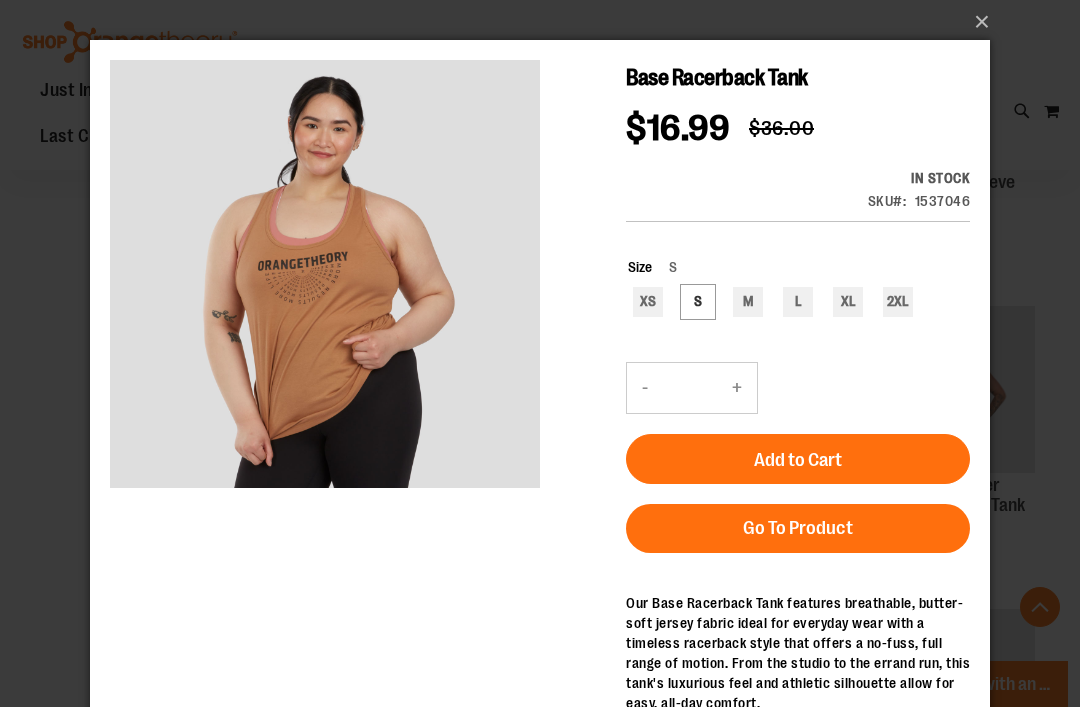 click on "×" at bounding box center [546, 22] 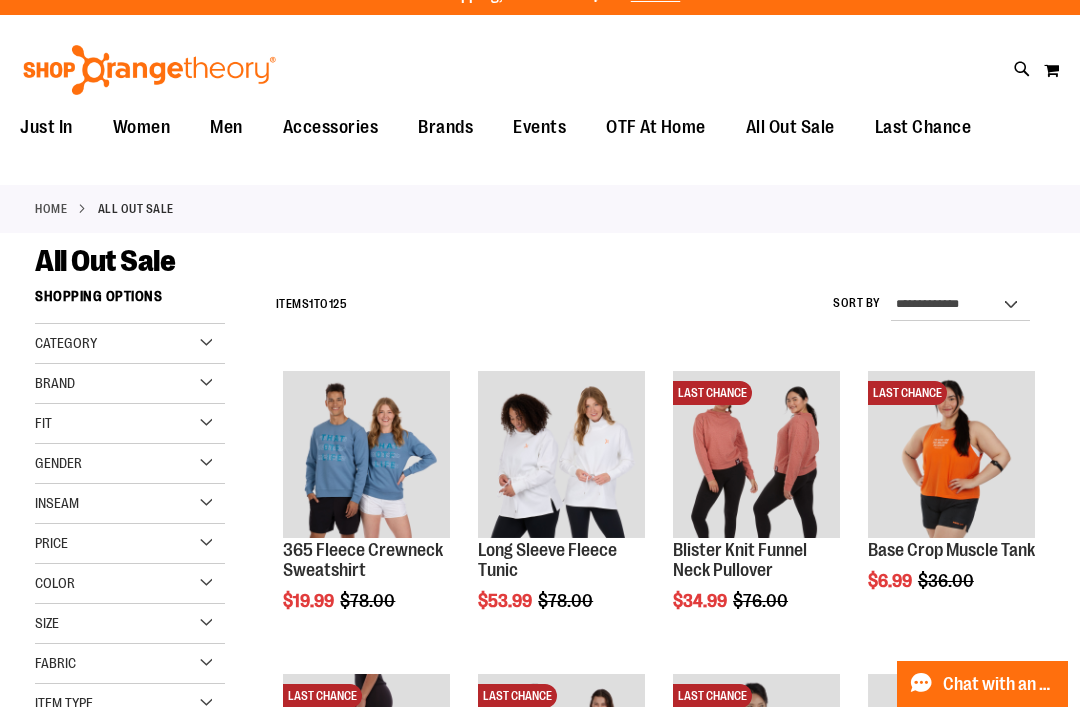 scroll, scrollTop: 0, scrollLeft: 0, axis: both 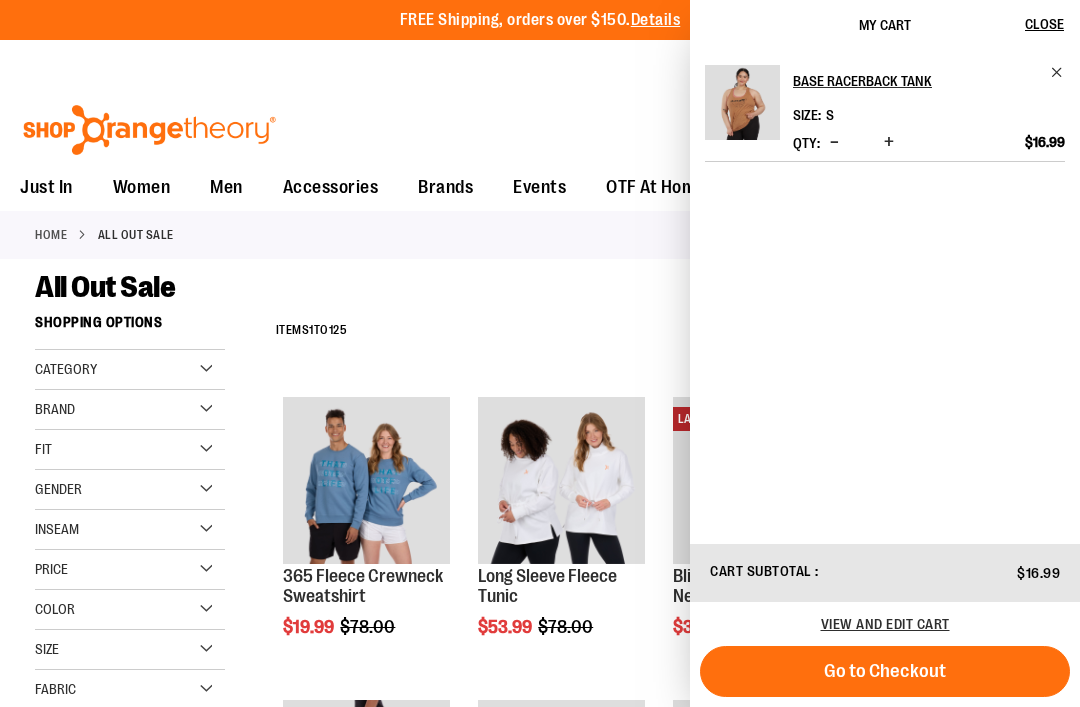 click on "All Out Sale" at bounding box center (540, 287) 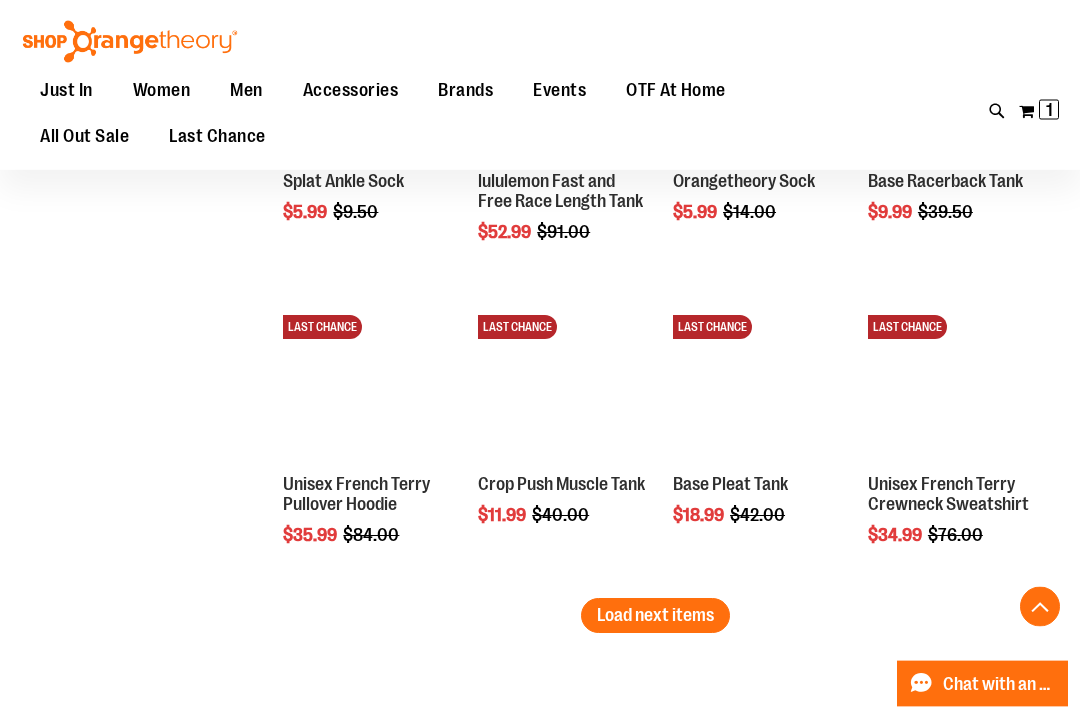 scroll, scrollTop: 2518, scrollLeft: 0, axis: vertical 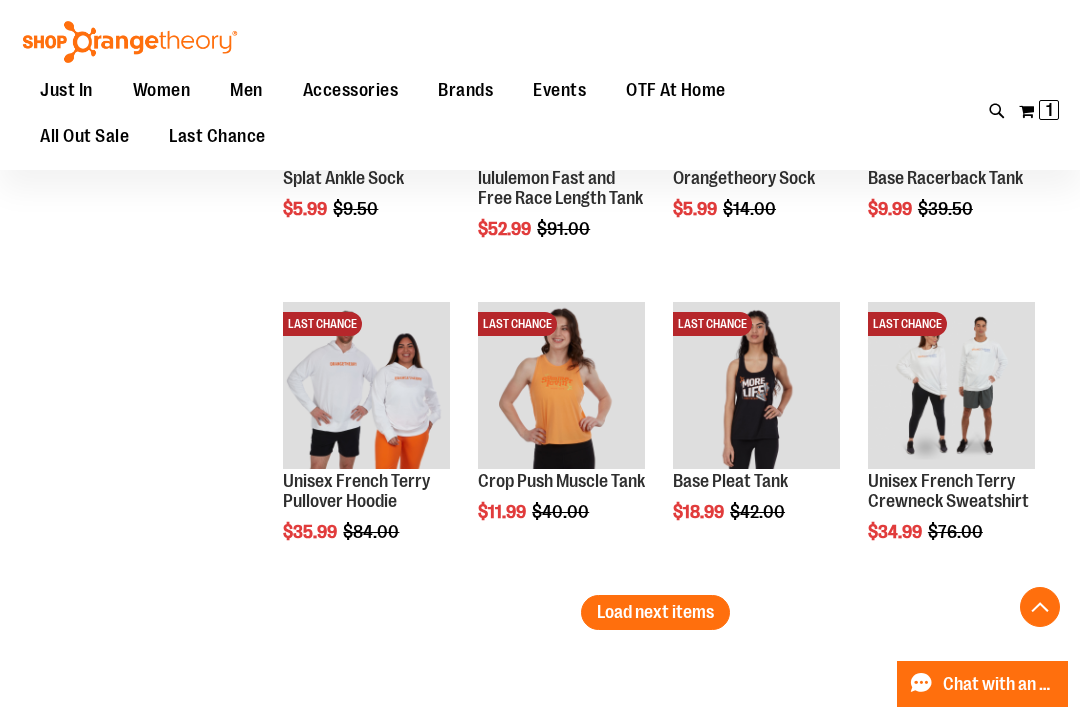 click on "Quickview" at bounding box center [720, 708] 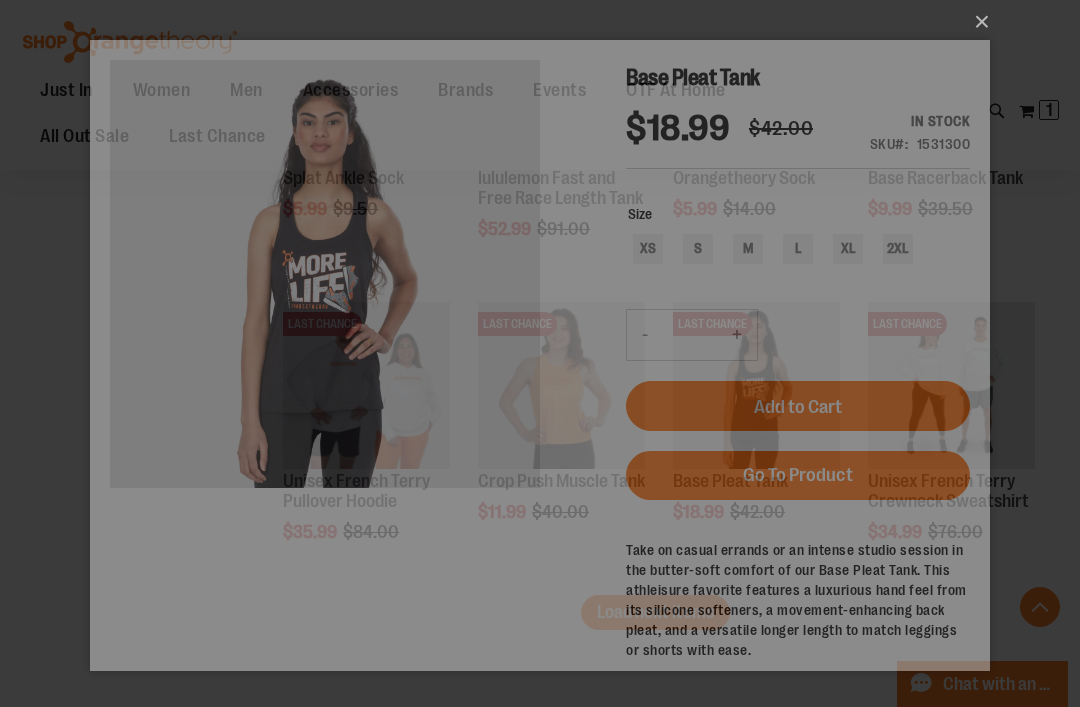 scroll, scrollTop: 0, scrollLeft: 0, axis: both 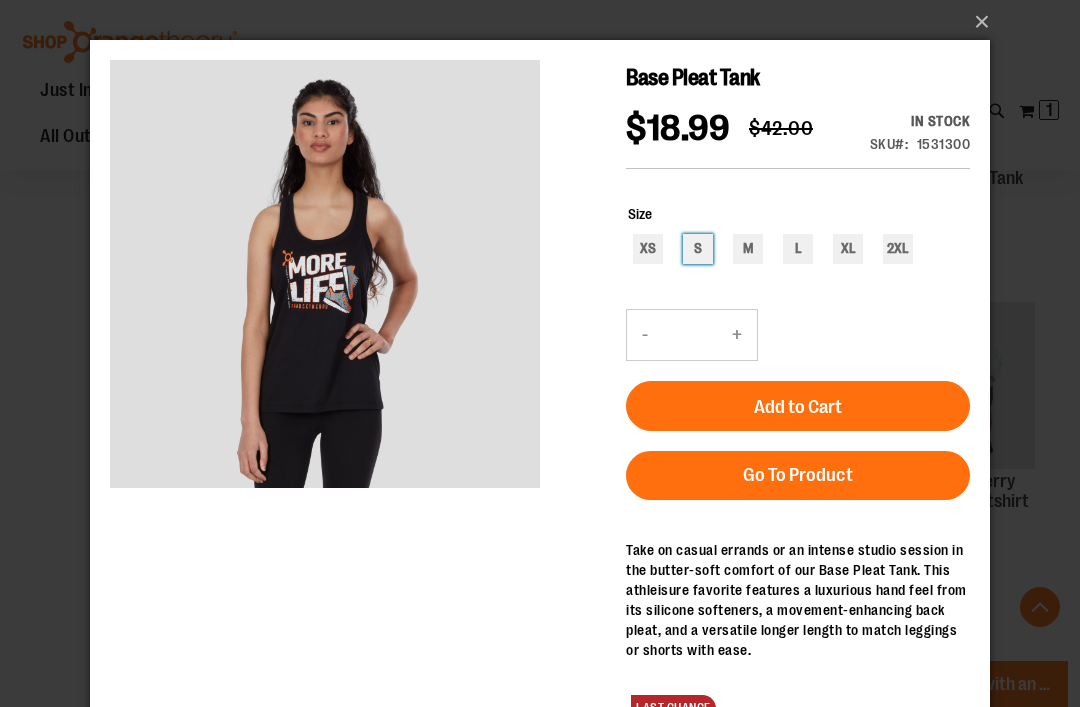 click on "S" at bounding box center (698, 249) 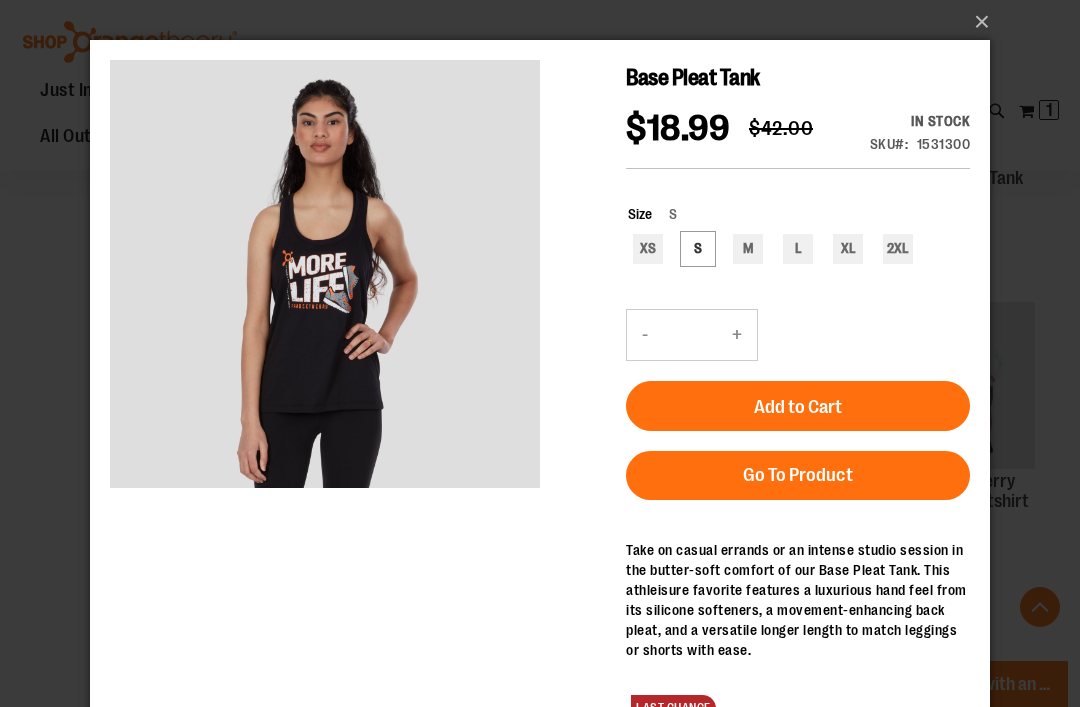 click on "Add to Cart" at bounding box center (798, 407) 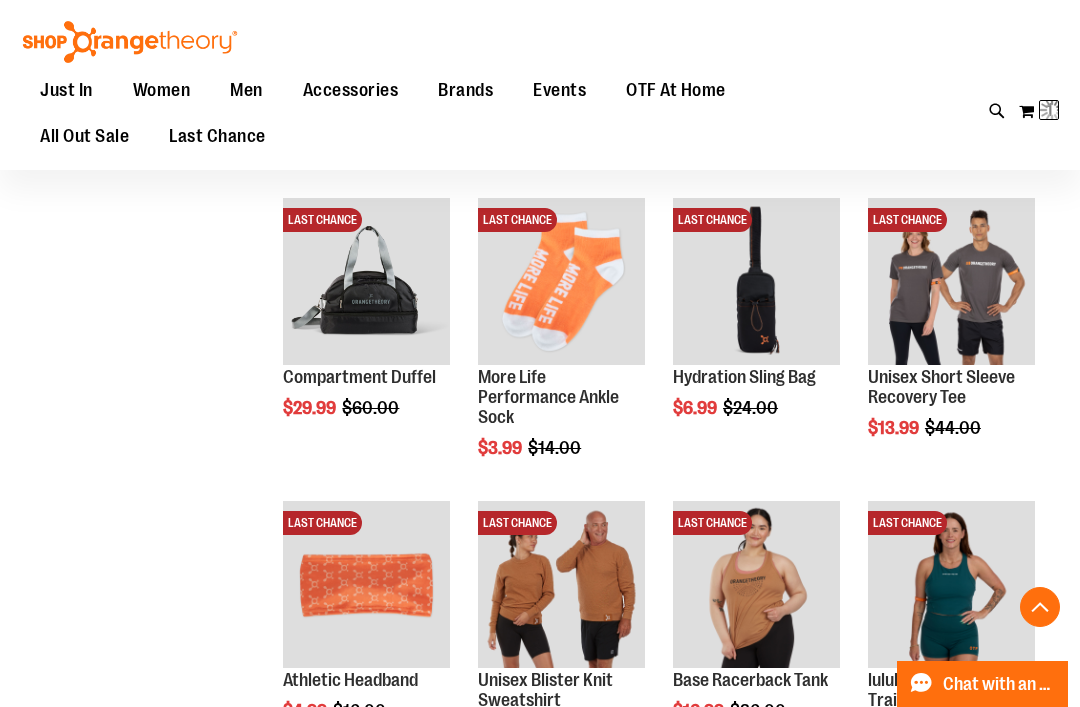 scroll, scrollTop: 747, scrollLeft: 0, axis: vertical 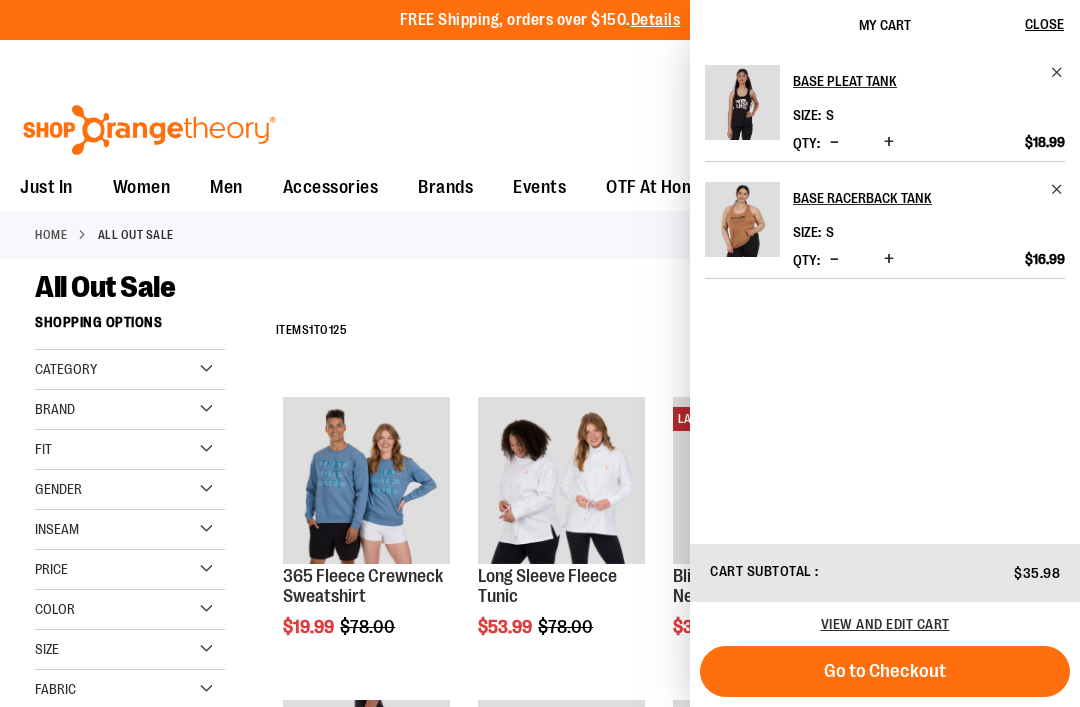 click on "**********" at bounding box center [655, 331] 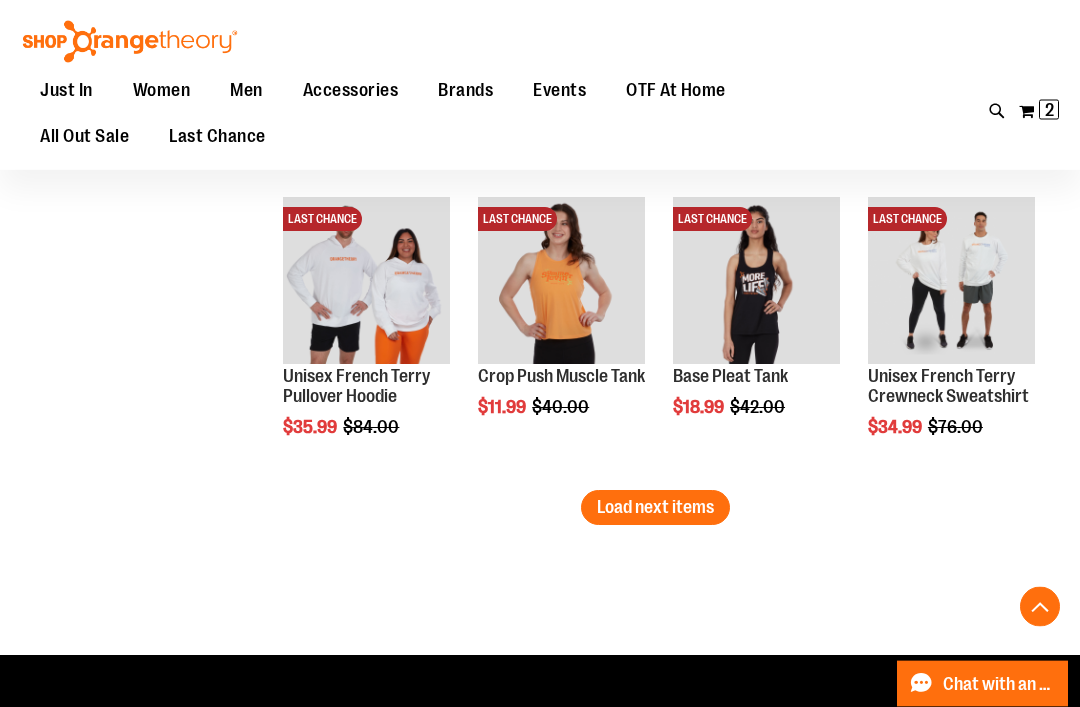 scroll, scrollTop: 2623, scrollLeft: 0, axis: vertical 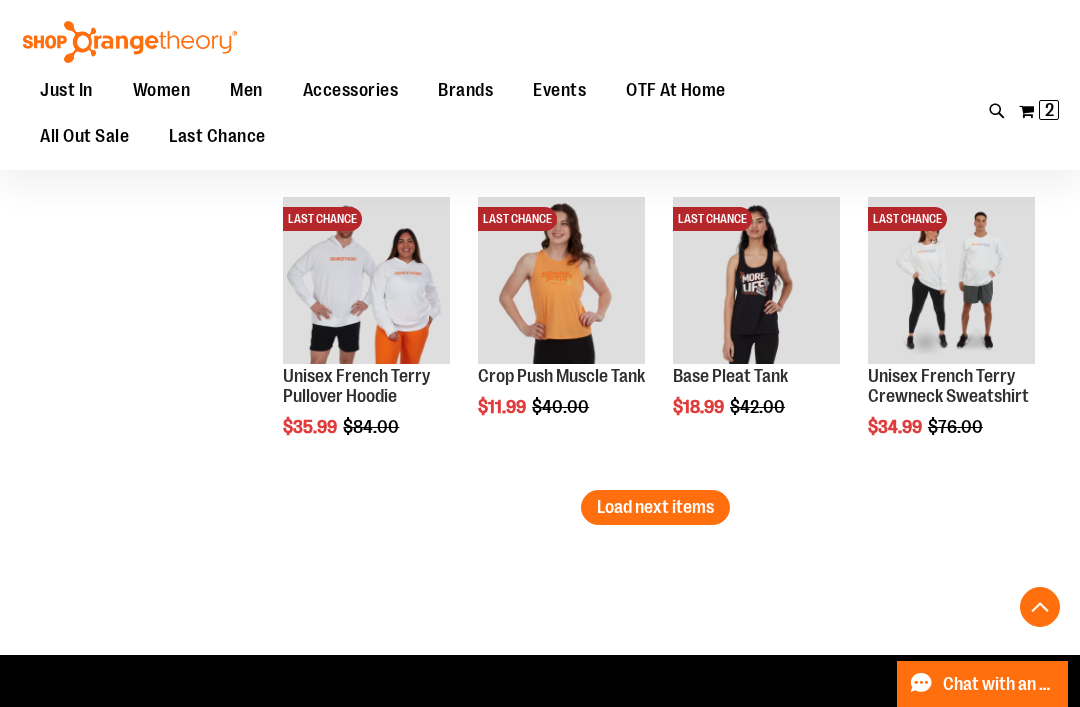 click on "Load next items" at bounding box center (655, 507) 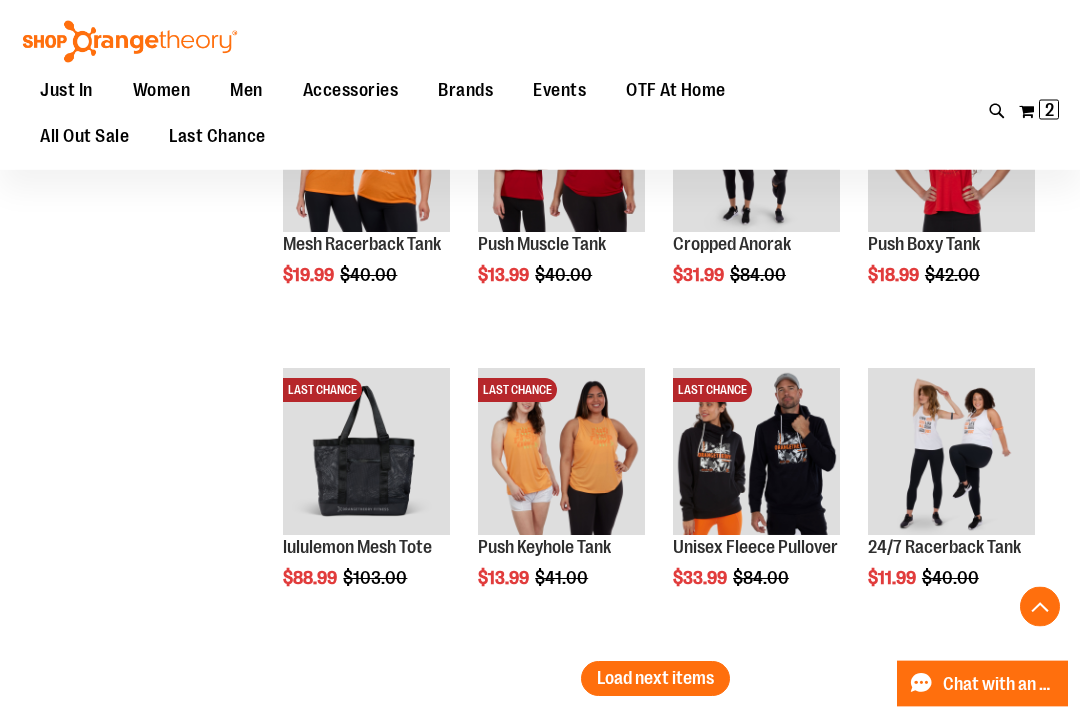 scroll, scrollTop: 3361, scrollLeft: 0, axis: vertical 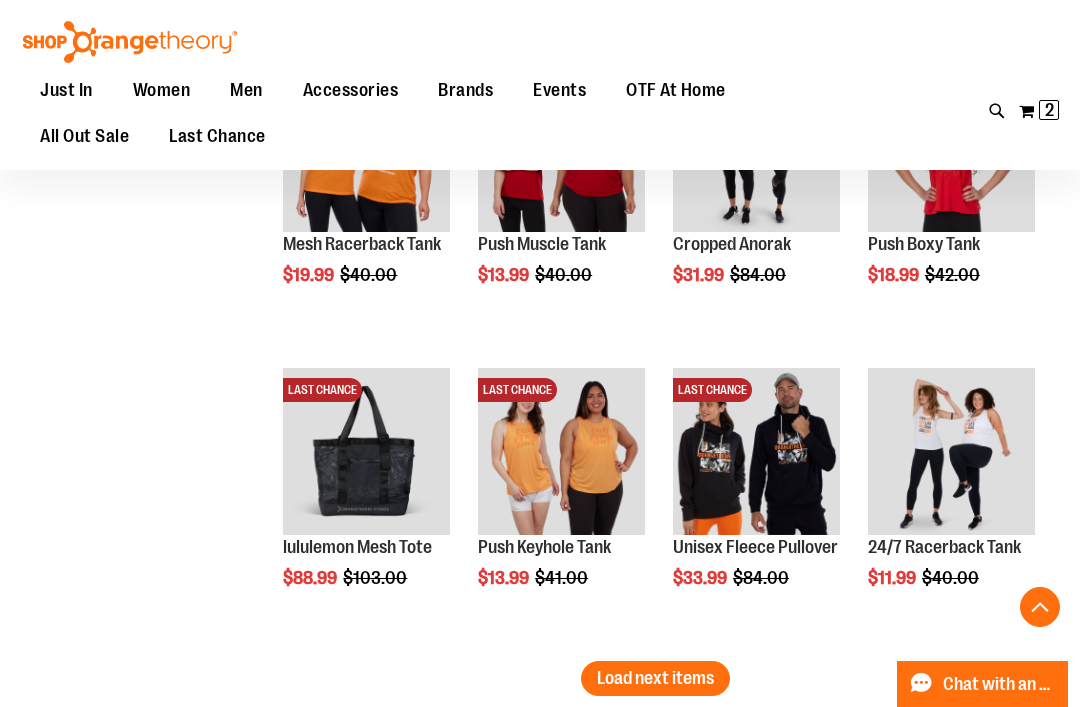 click on "Load next items" at bounding box center (655, 678) 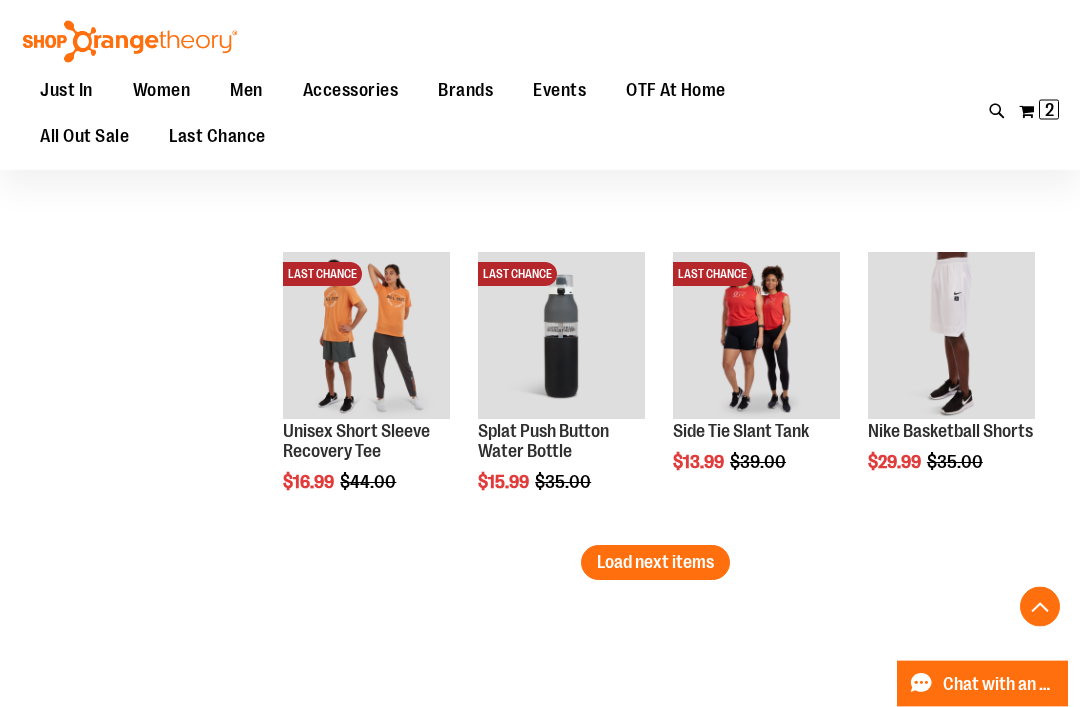 scroll, scrollTop: 4387, scrollLeft: 0, axis: vertical 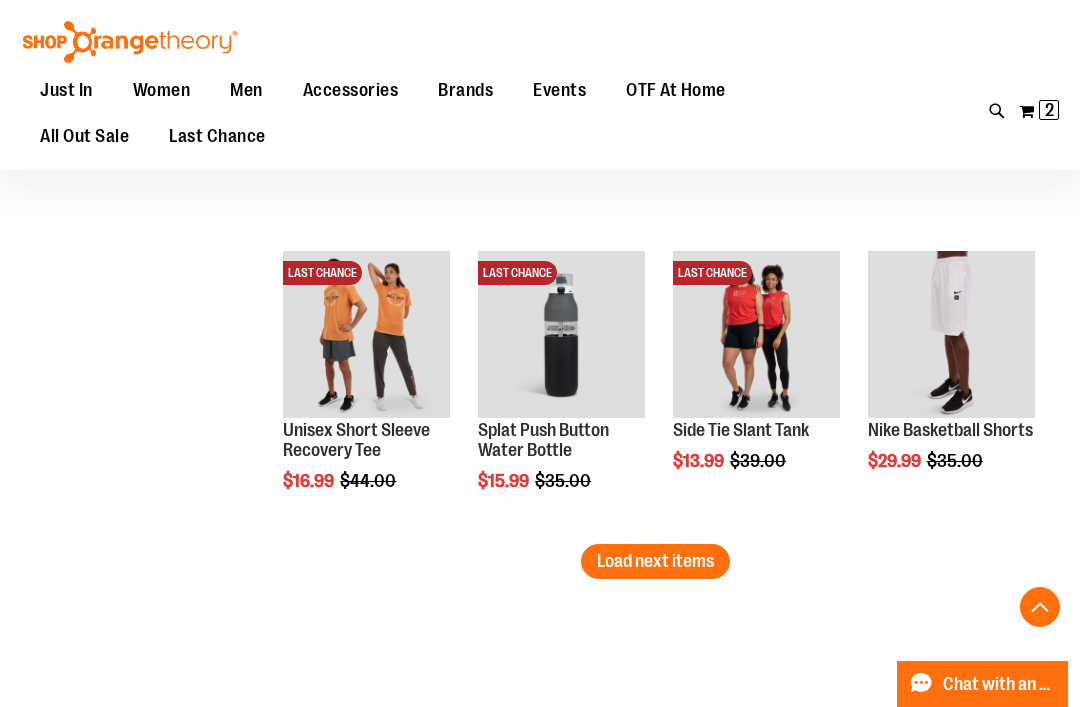 click on "Load next items" at bounding box center (655, 561) 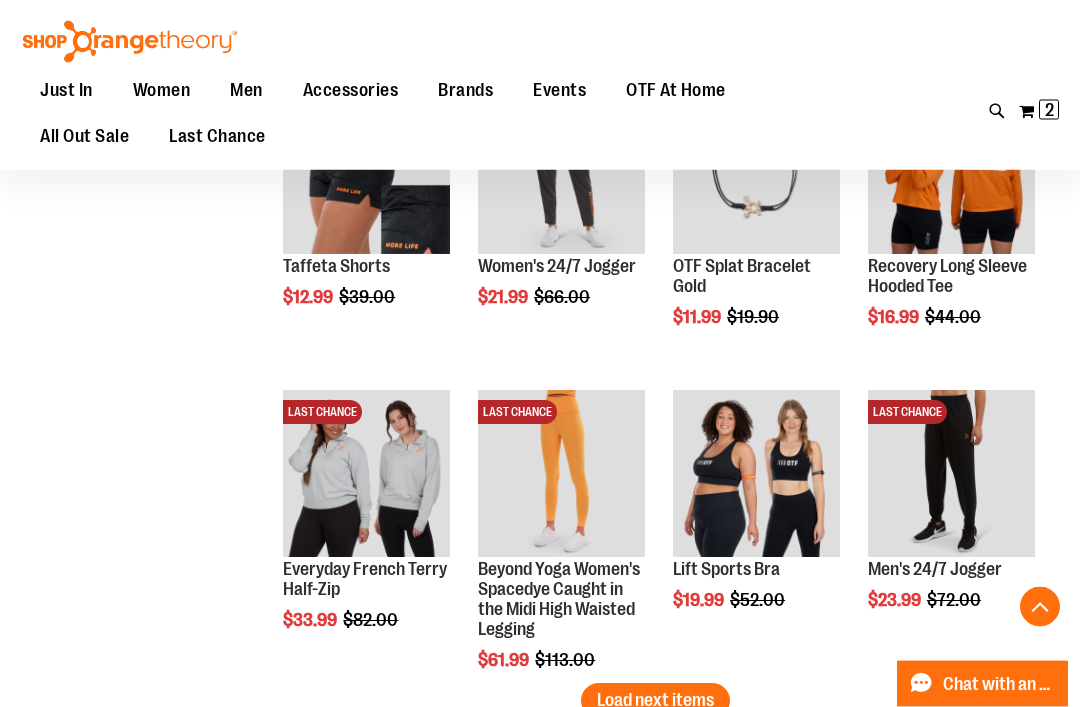 scroll, scrollTop: 5157, scrollLeft: 0, axis: vertical 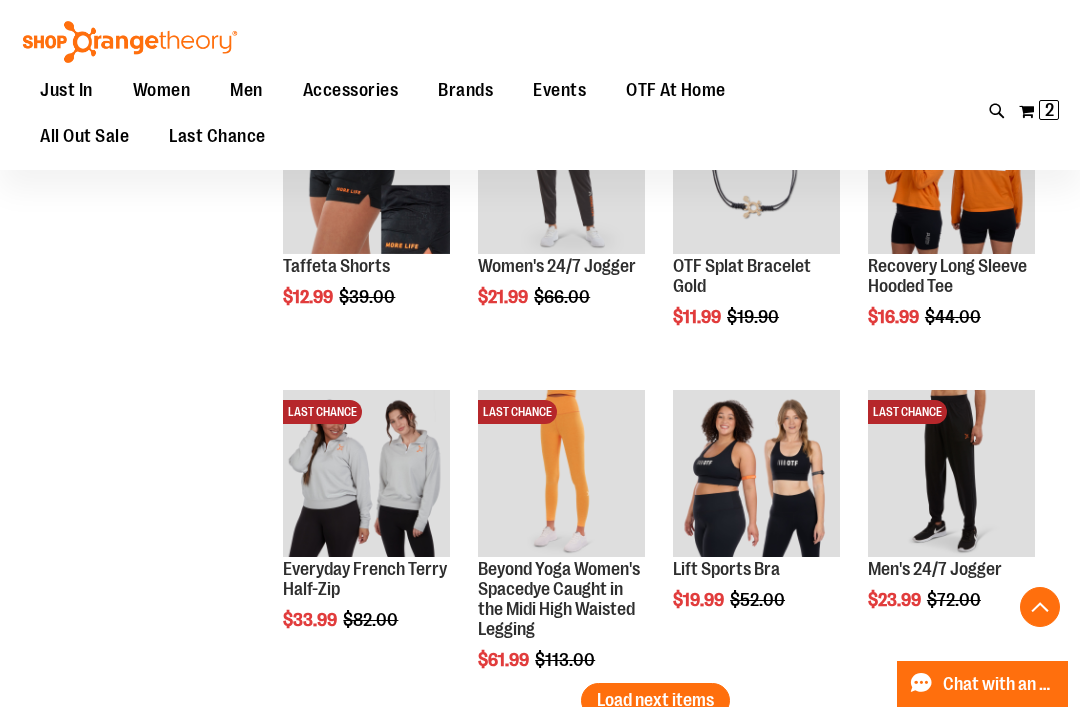 click on "Load next items" at bounding box center [655, 700] 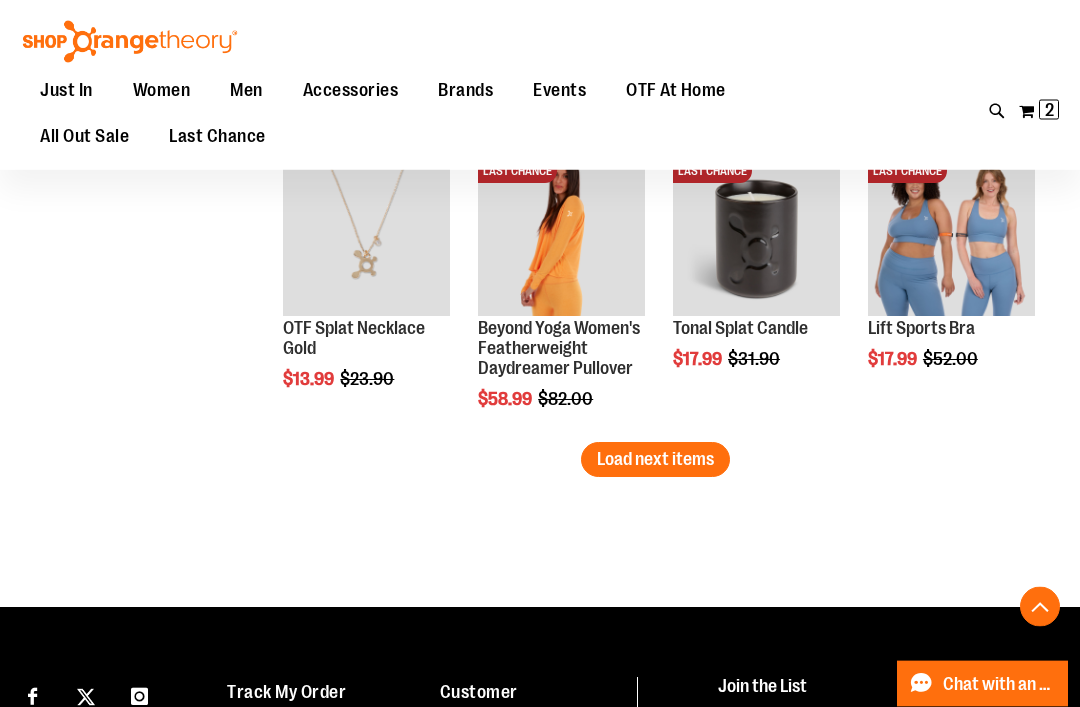 scroll, scrollTop: 6316, scrollLeft: 0, axis: vertical 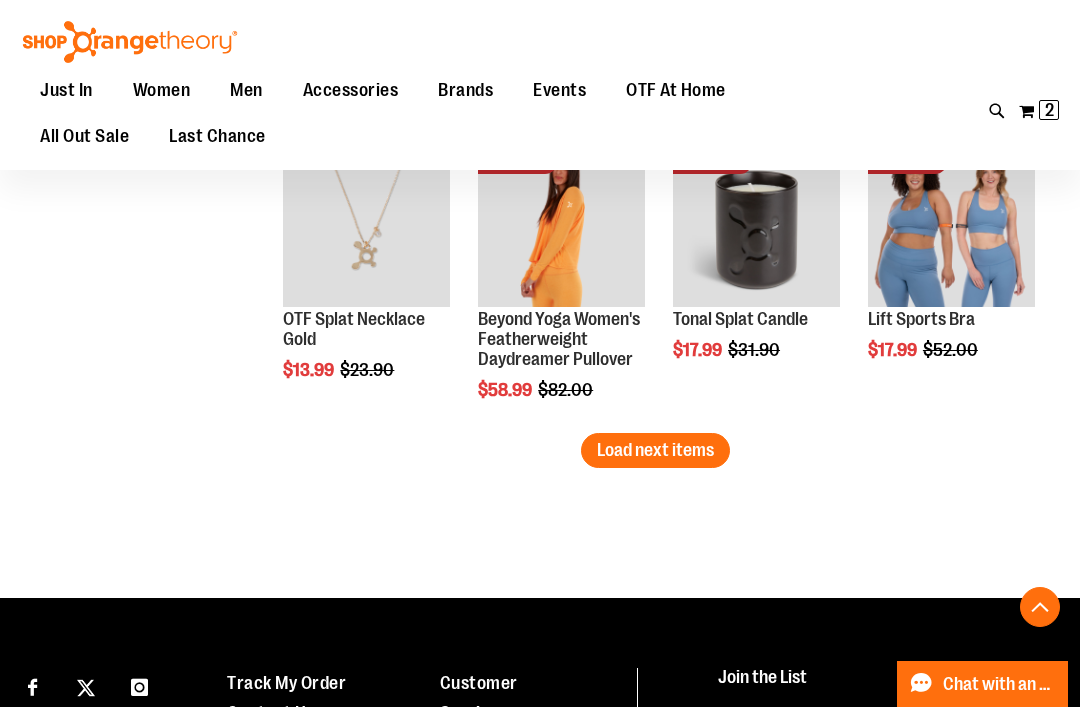 click on "Load next items" at bounding box center [655, 450] 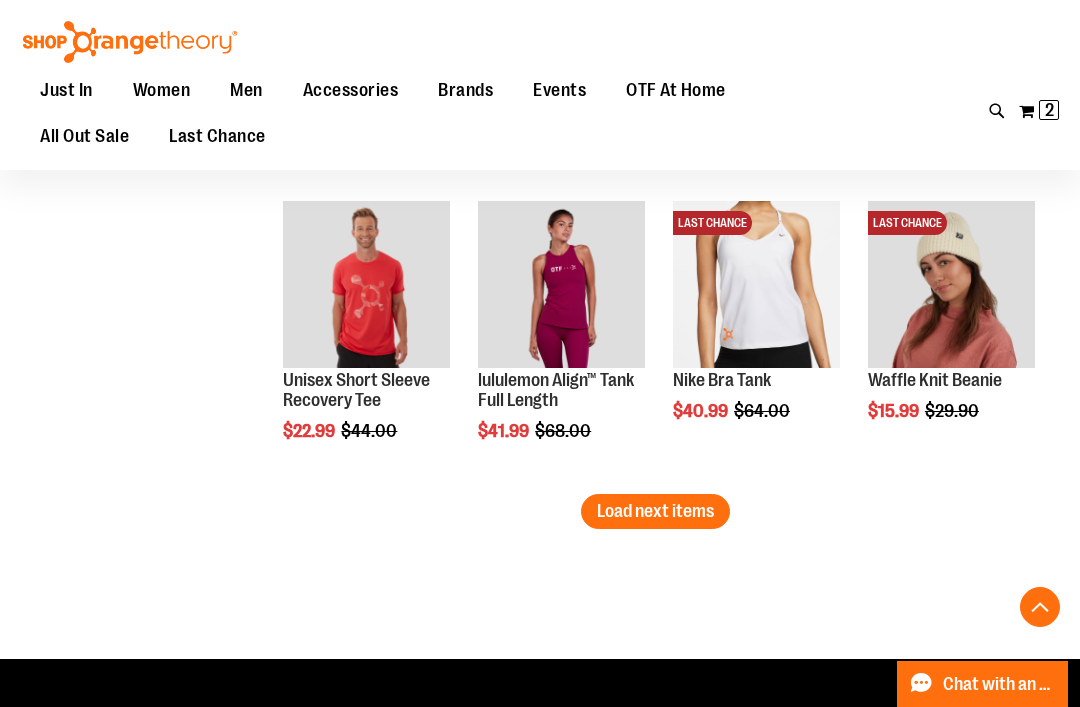 scroll, scrollTop: 7163, scrollLeft: 0, axis: vertical 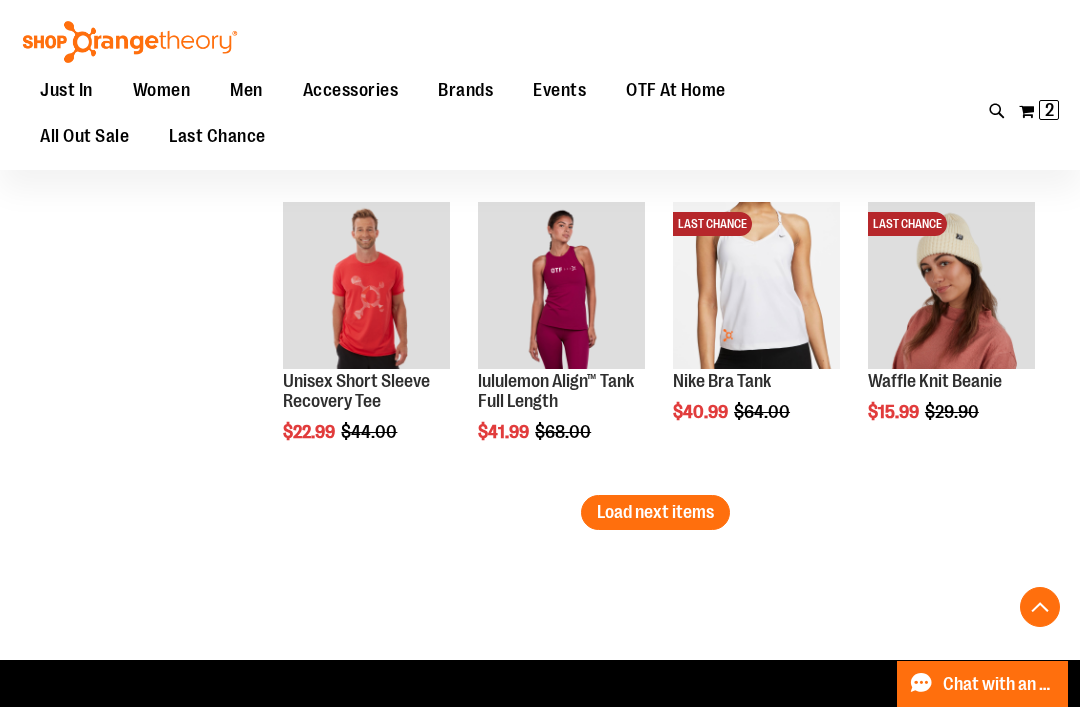 click on "Load next items" at bounding box center (655, 512) 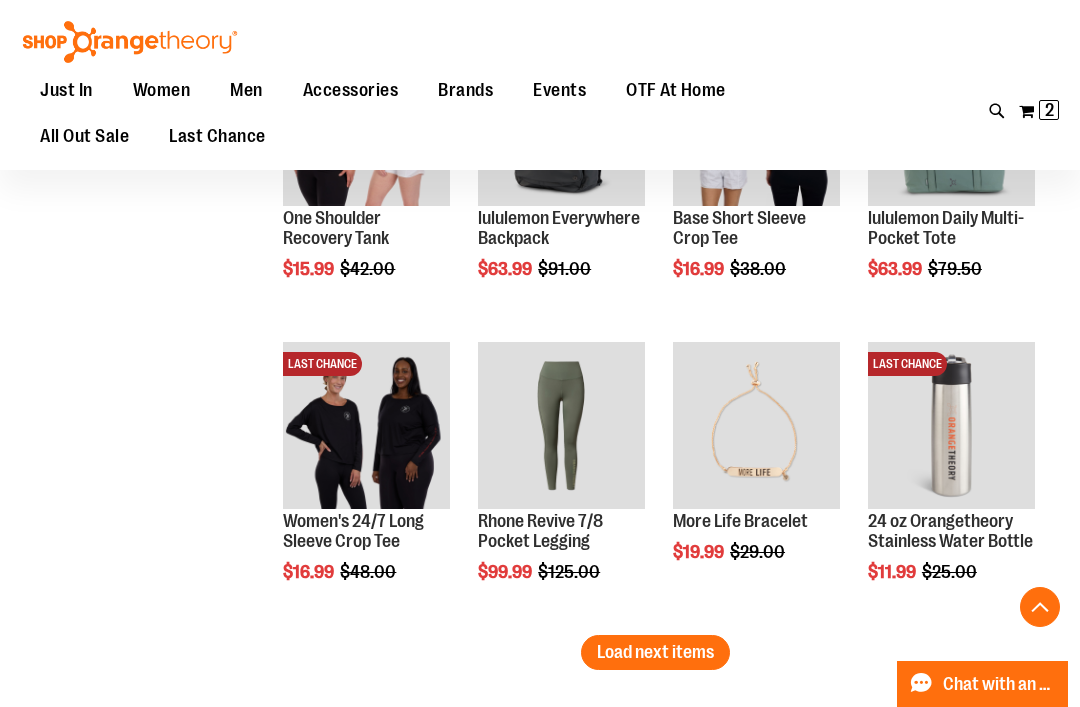 scroll, scrollTop: 7956, scrollLeft: 0, axis: vertical 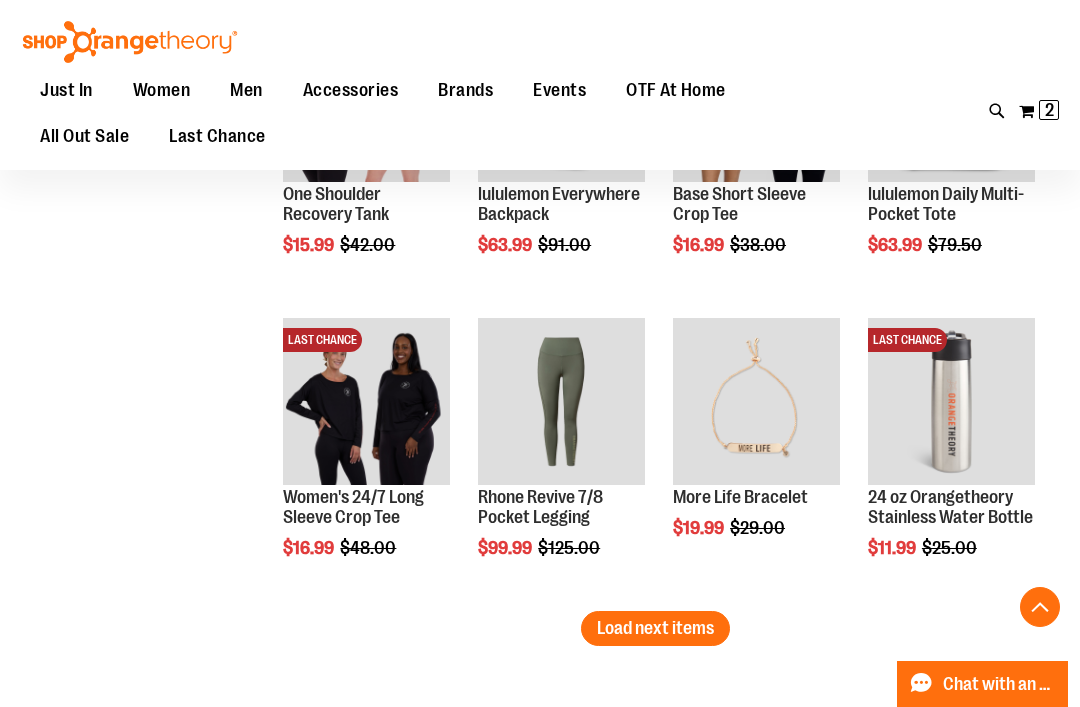 click on "Load next items" at bounding box center [655, 628] 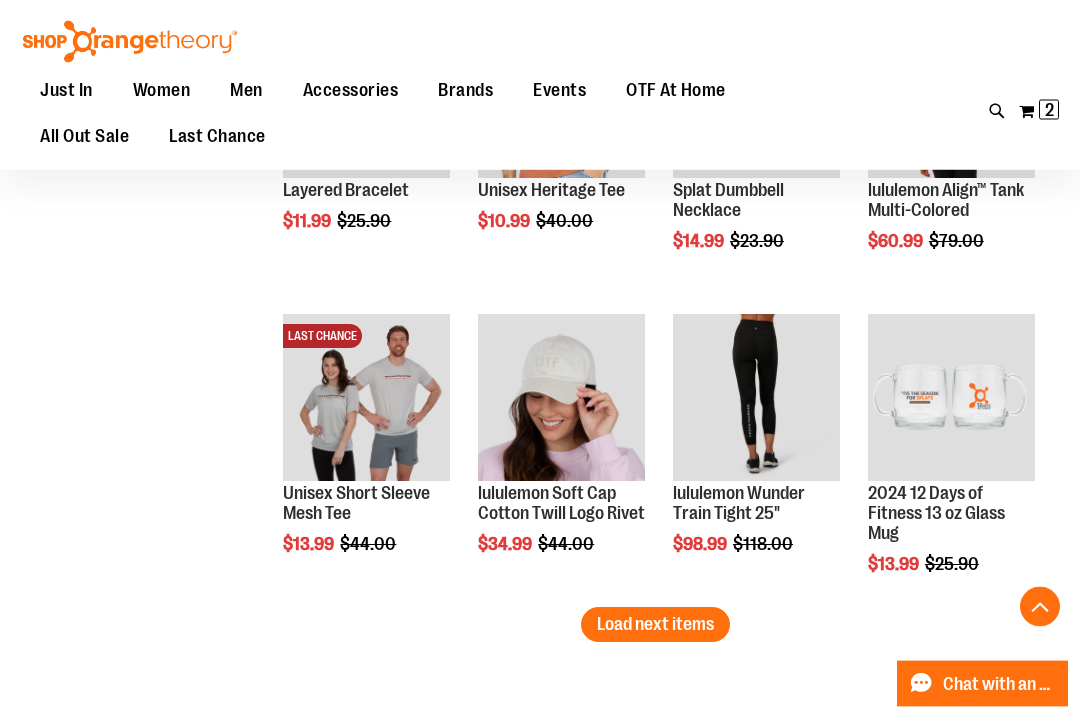 scroll, scrollTop: 8870, scrollLeft: 0, axis: vertical 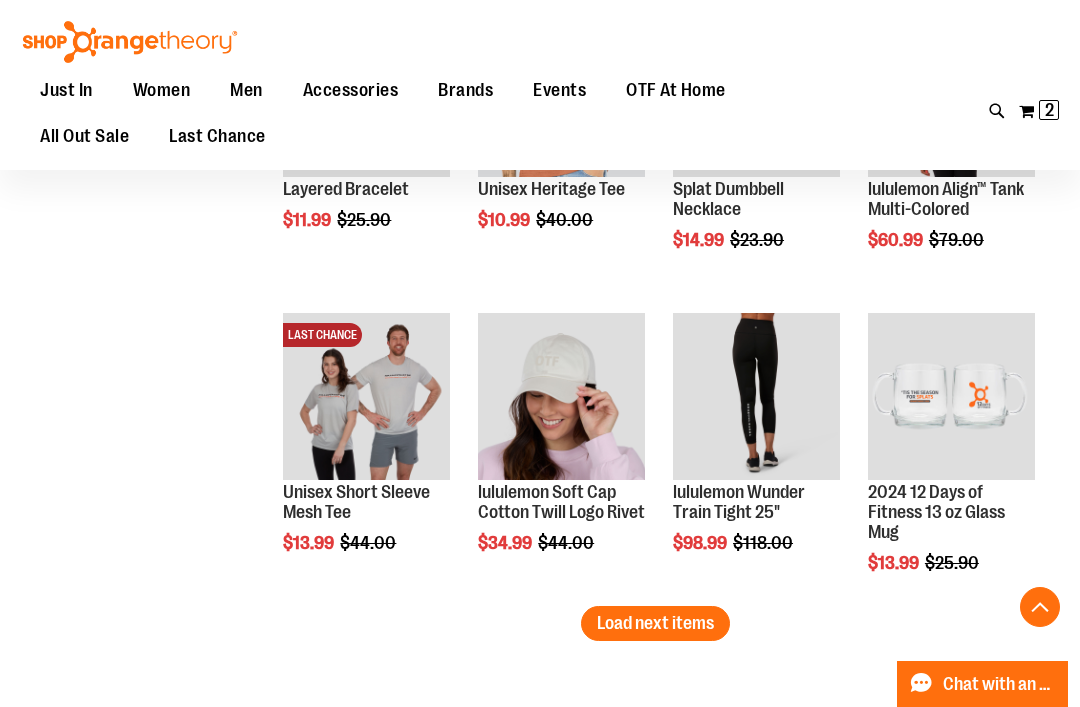 click on "Load next items" at bounding box center (655, 623) 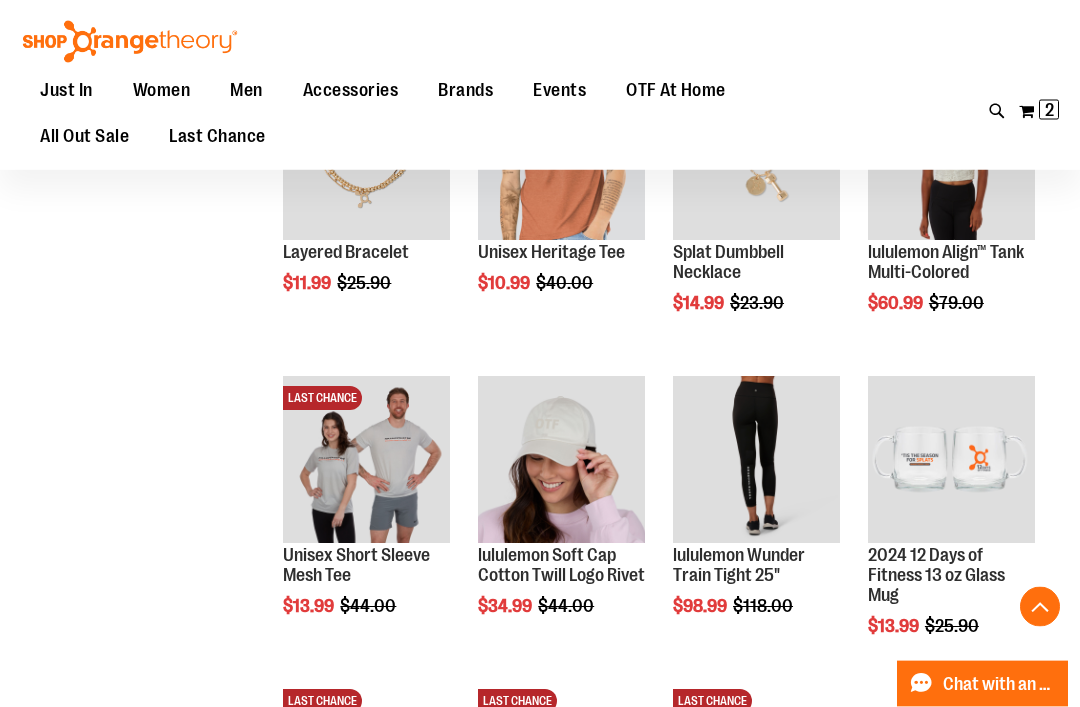 scroll, scrollTop: 8807, scrollLeft: 0, axis: vertical 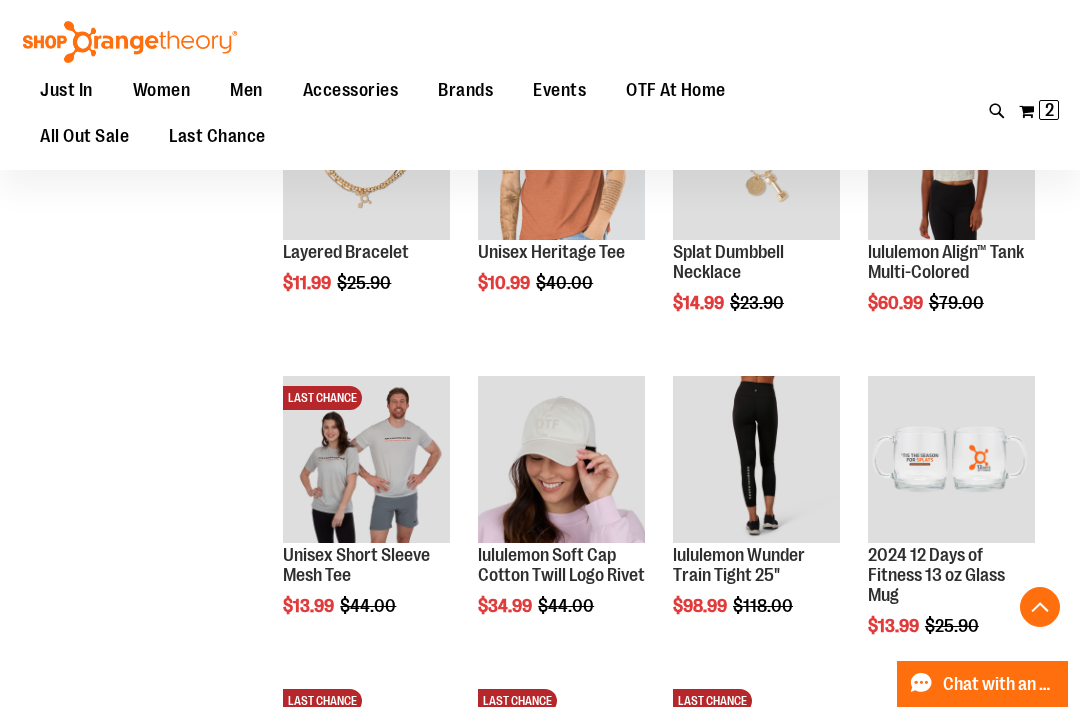 click on "2
2
items" at bounding box center (1049, 110) 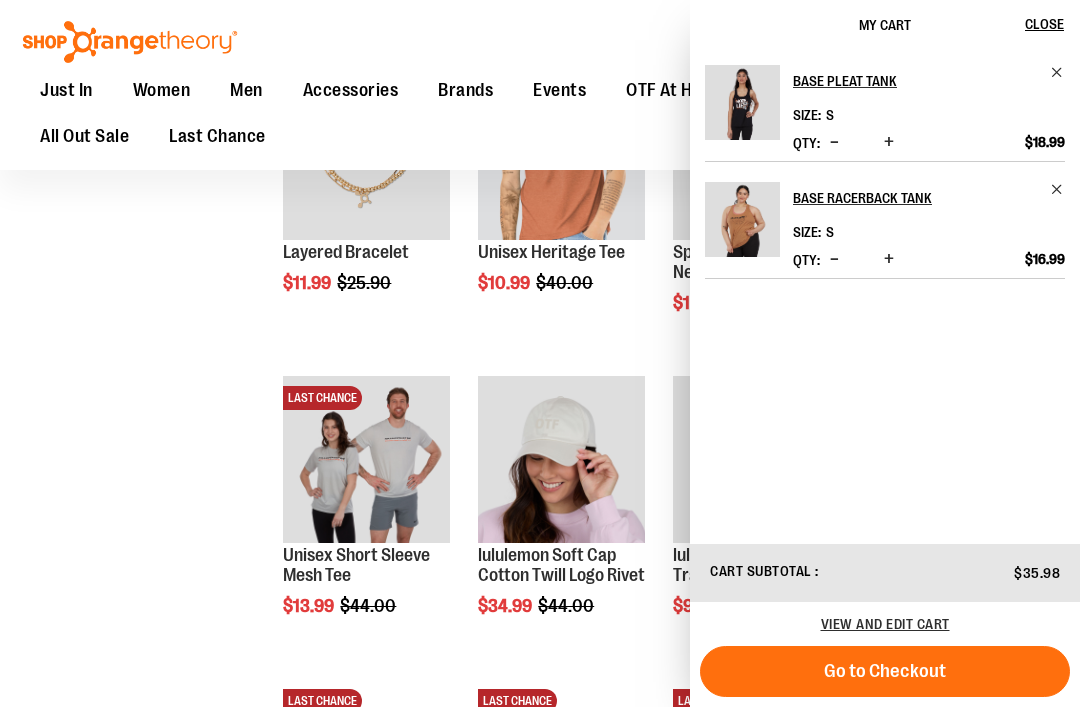 click on "**********" at bounding box center [540, -3554] 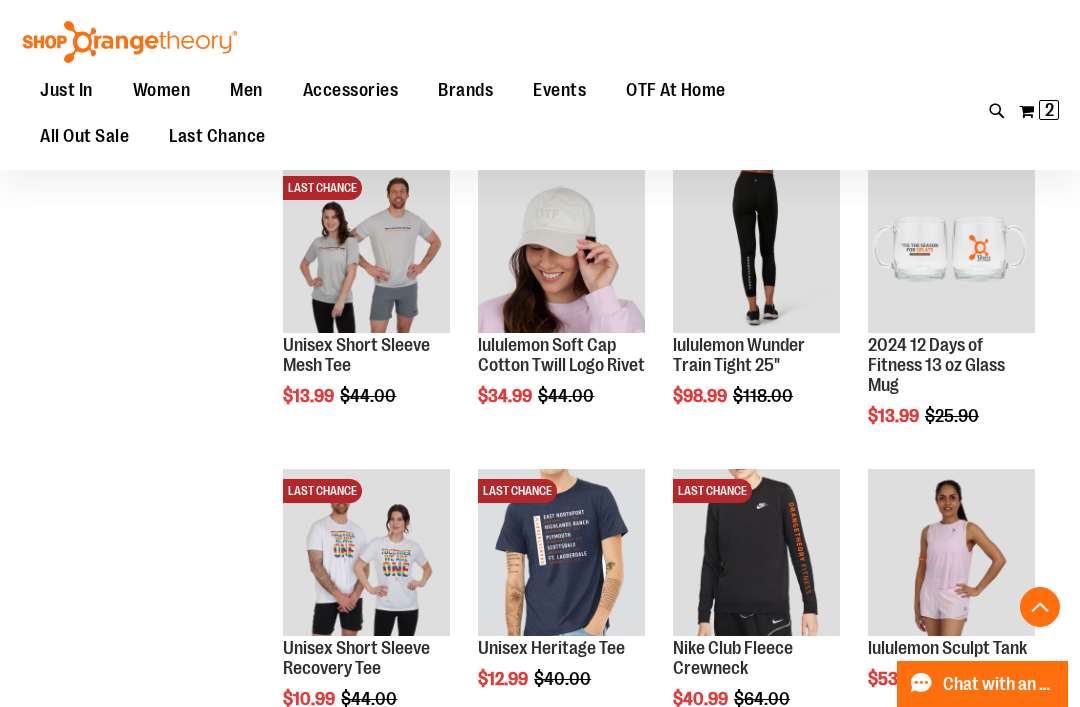 scroll, scrollTop: 8741, scrollLeft: 0, axis: vertical 